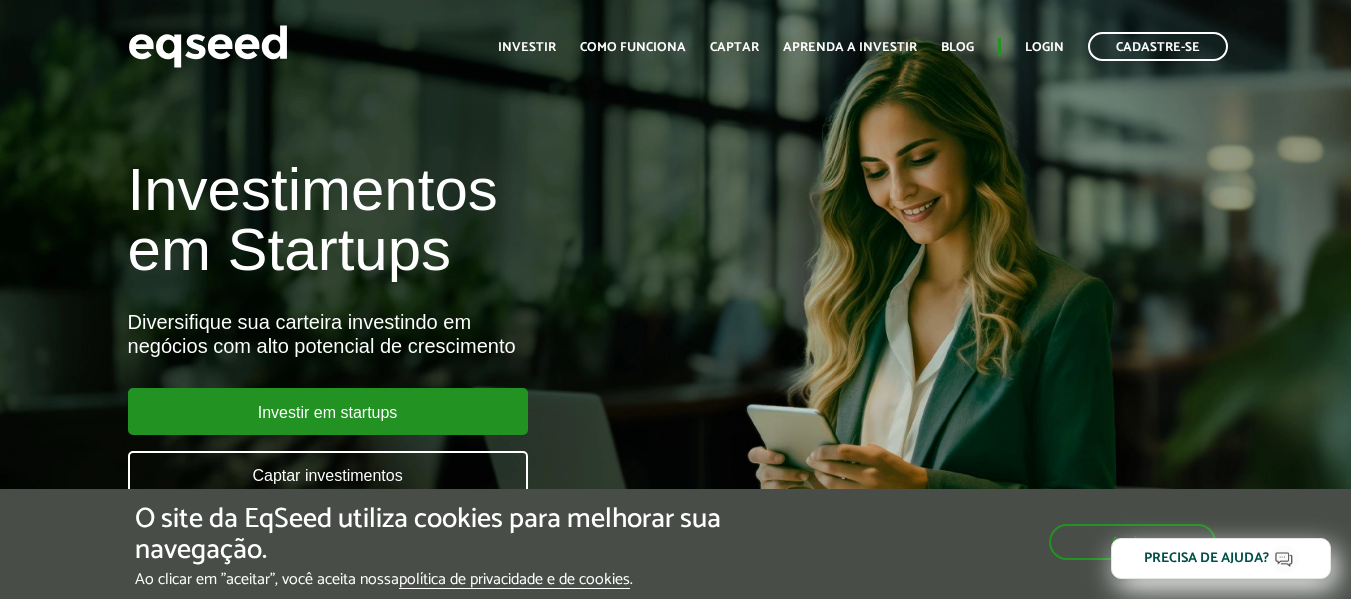 scroll, scrollTop: 0, scrollLeft: 0, axis: both 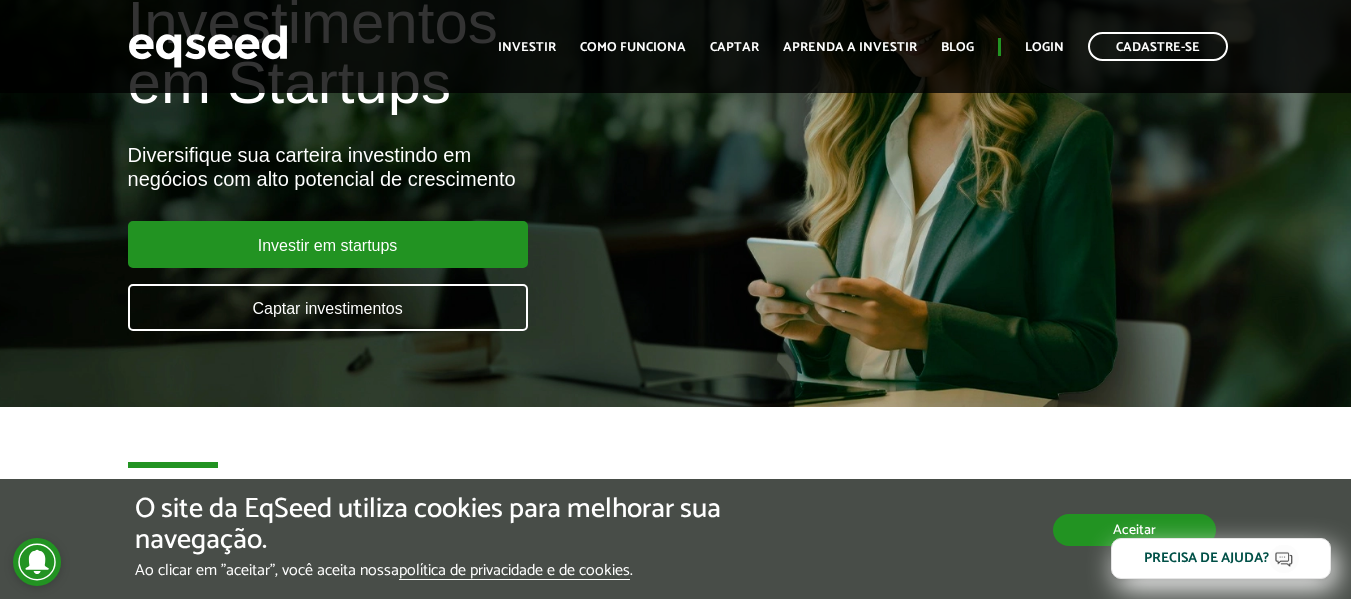 click on "Aceitar" at bounding box center [1134, 530] 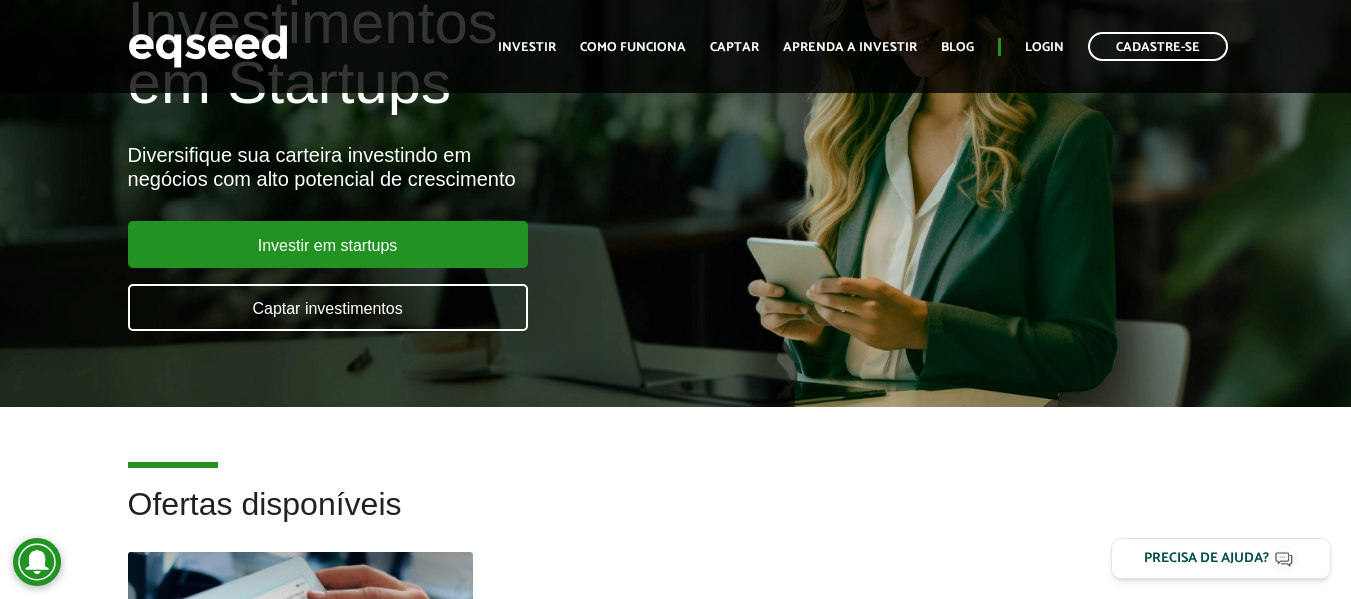 scroll, scrollTop: 0, scrollLeft: 0, axis: both 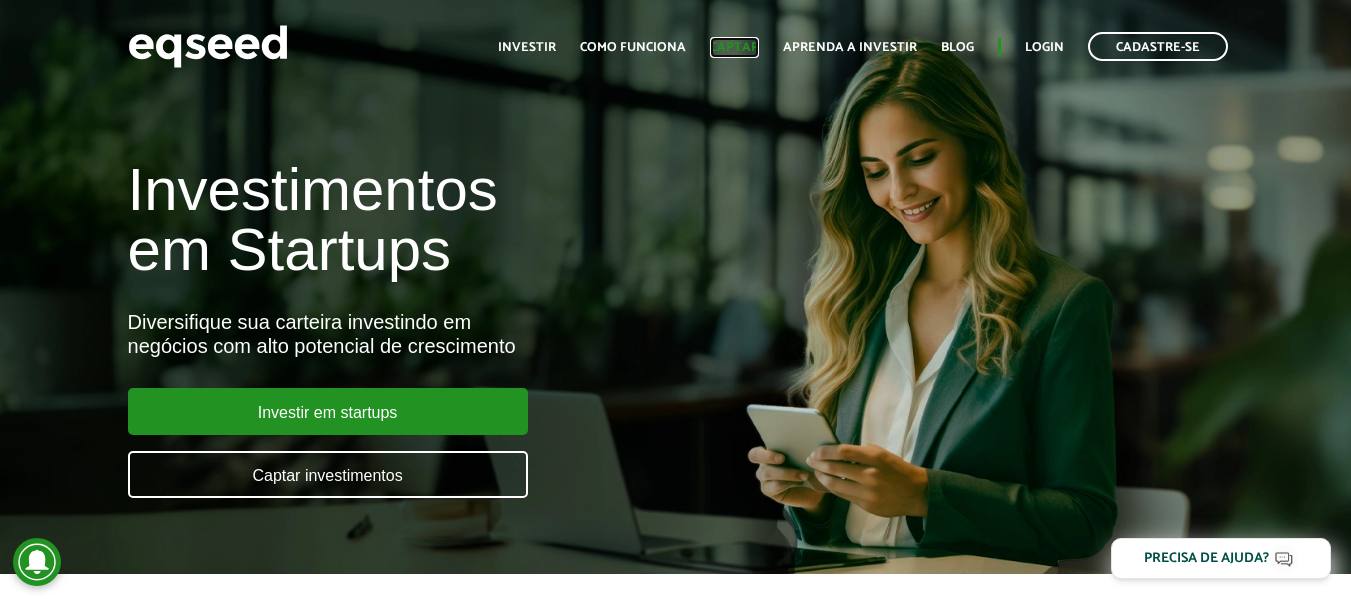 click on "Captar" at bounding box center [734, 47] 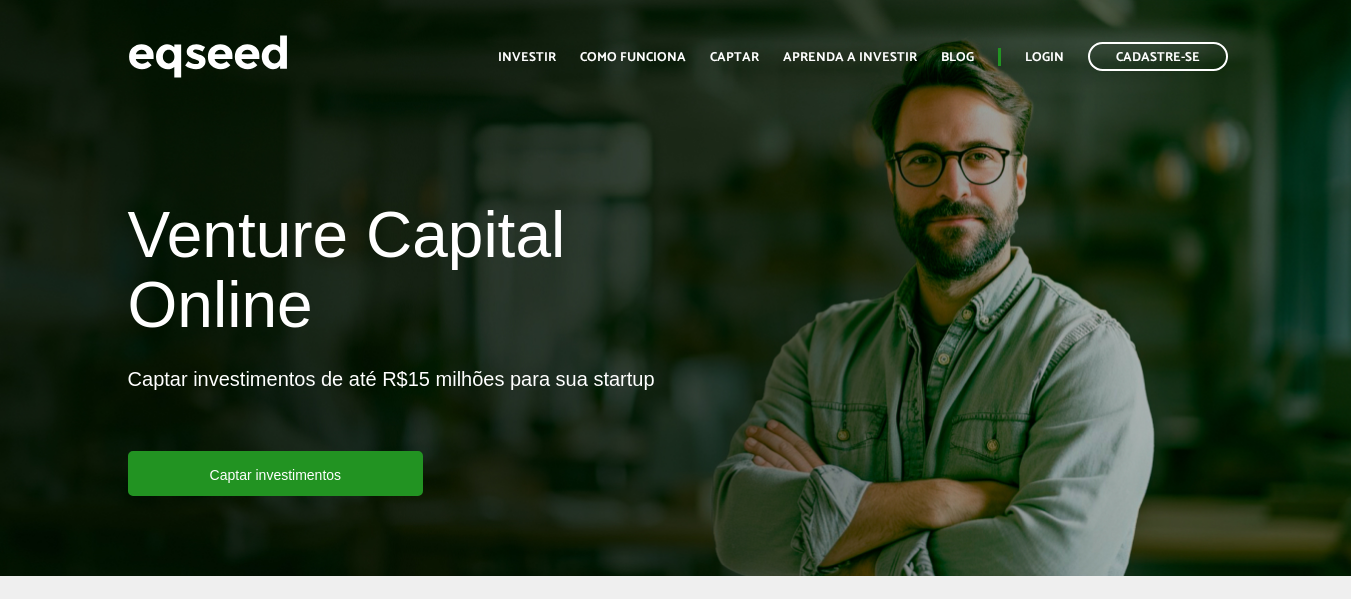 scroll, scrollTop: 0, scrollLeft: 0, axis: both 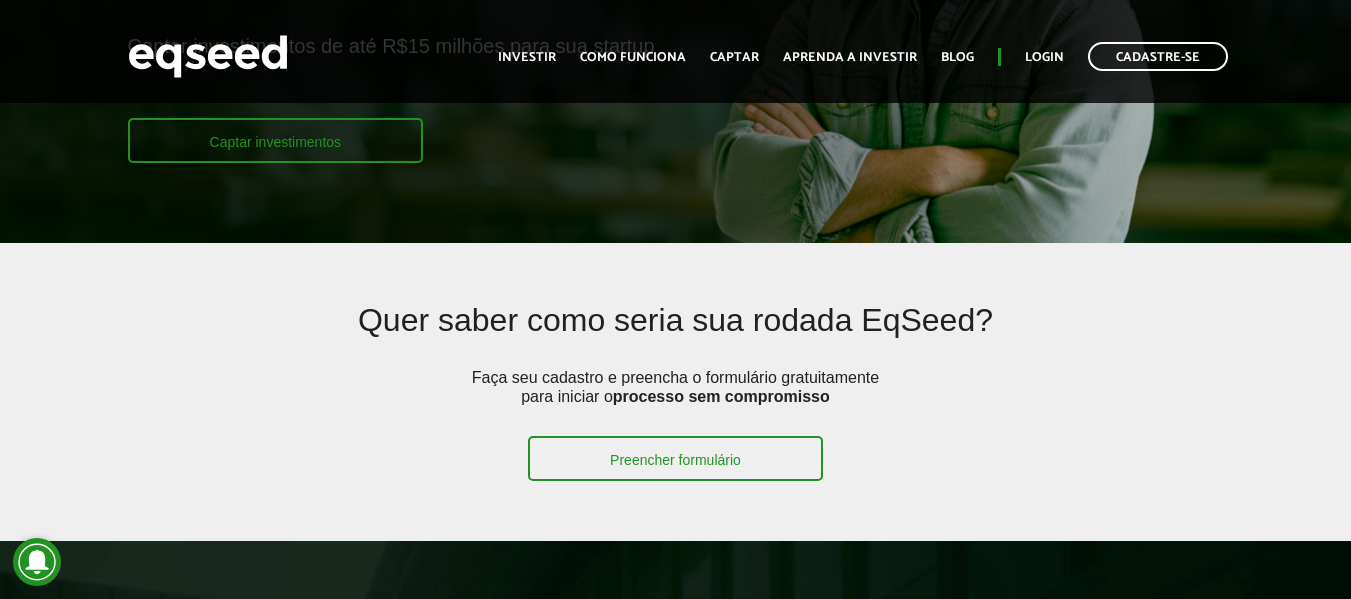 click on "Captar investimentos" at bounding box center (276, 140) 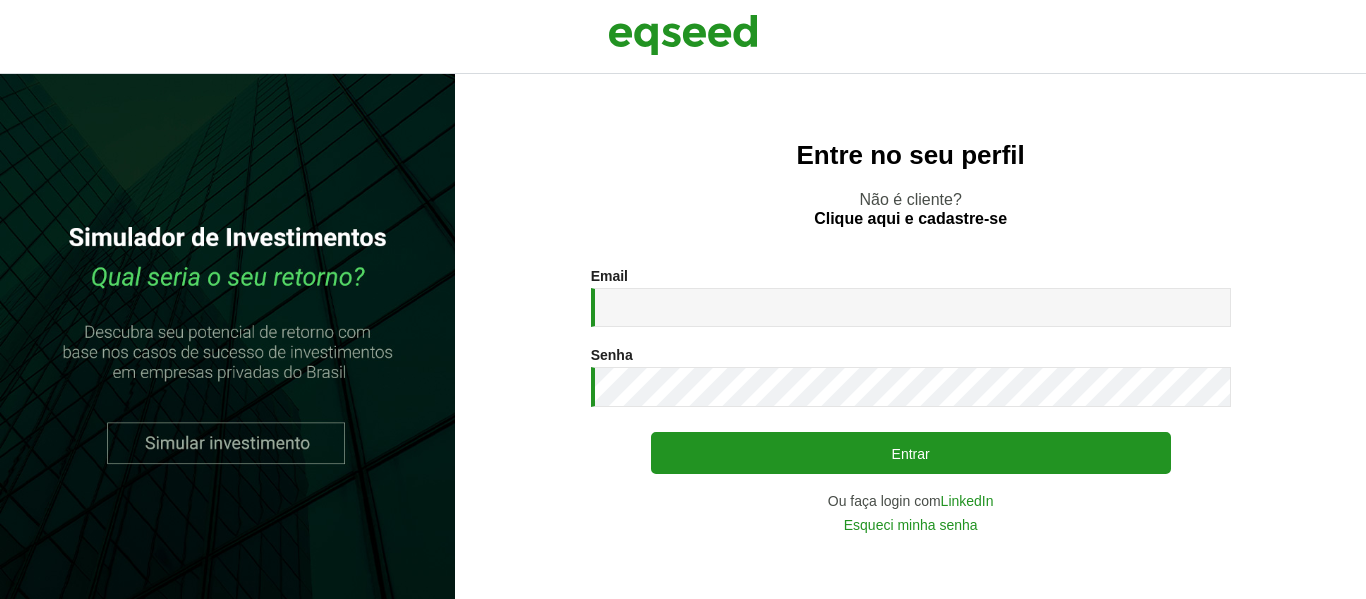 scroll, scrollTop: 0, scrollLeft: 0, axis: both 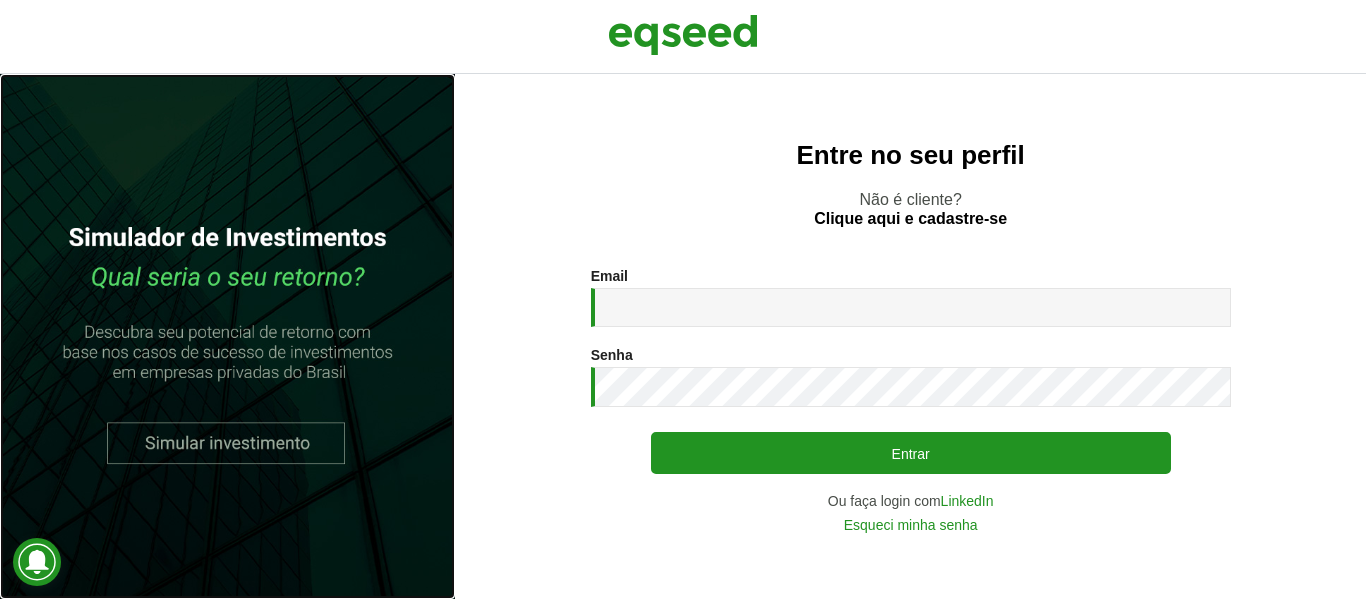 click at bounding box center [227, 336] 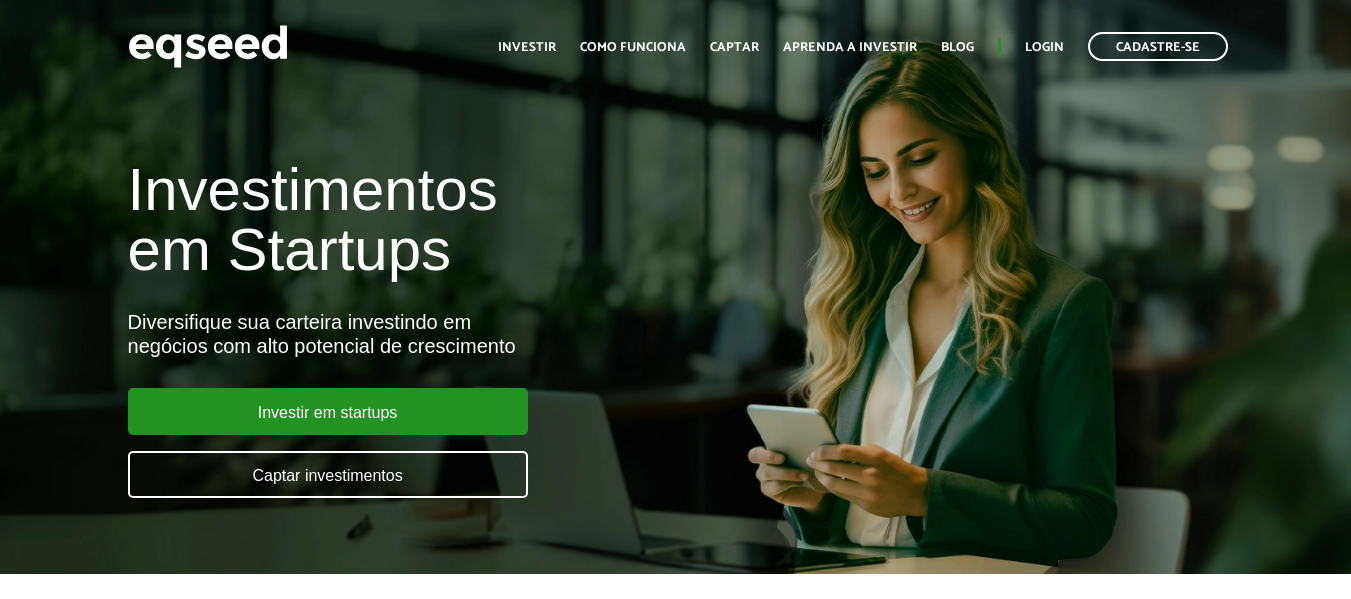 scroll, scrollTop: 0, scrollLeft: 0, axis: both 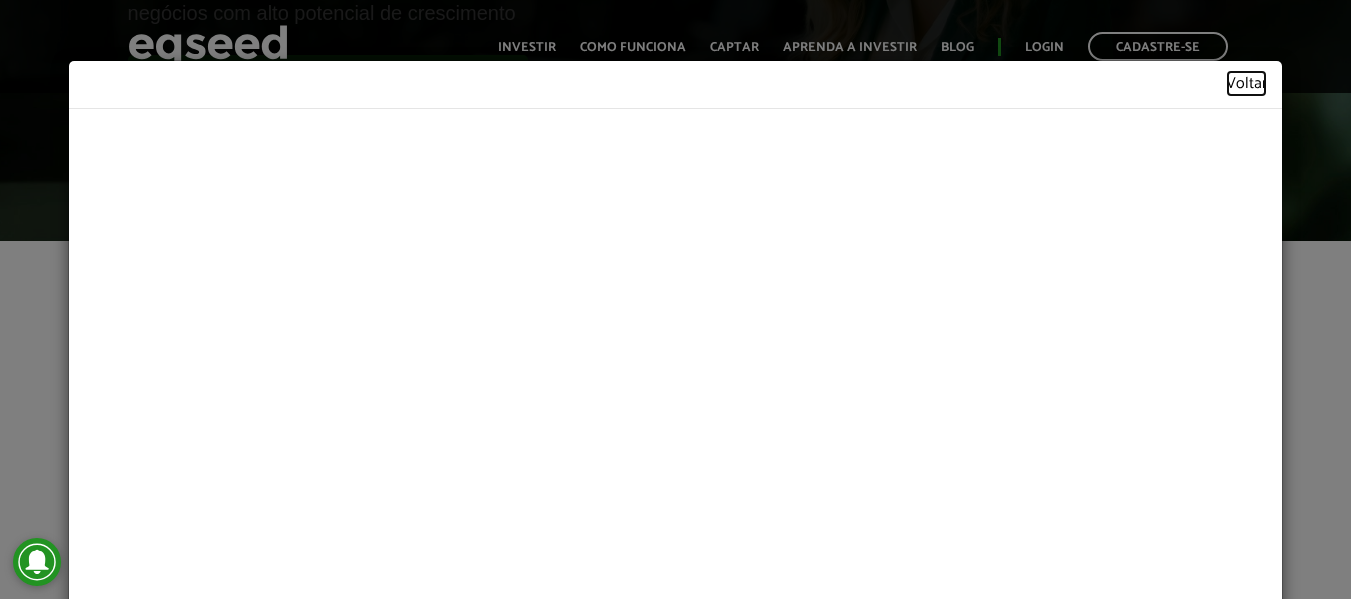 click on "Voltar" at bounding box center [1246, 84] 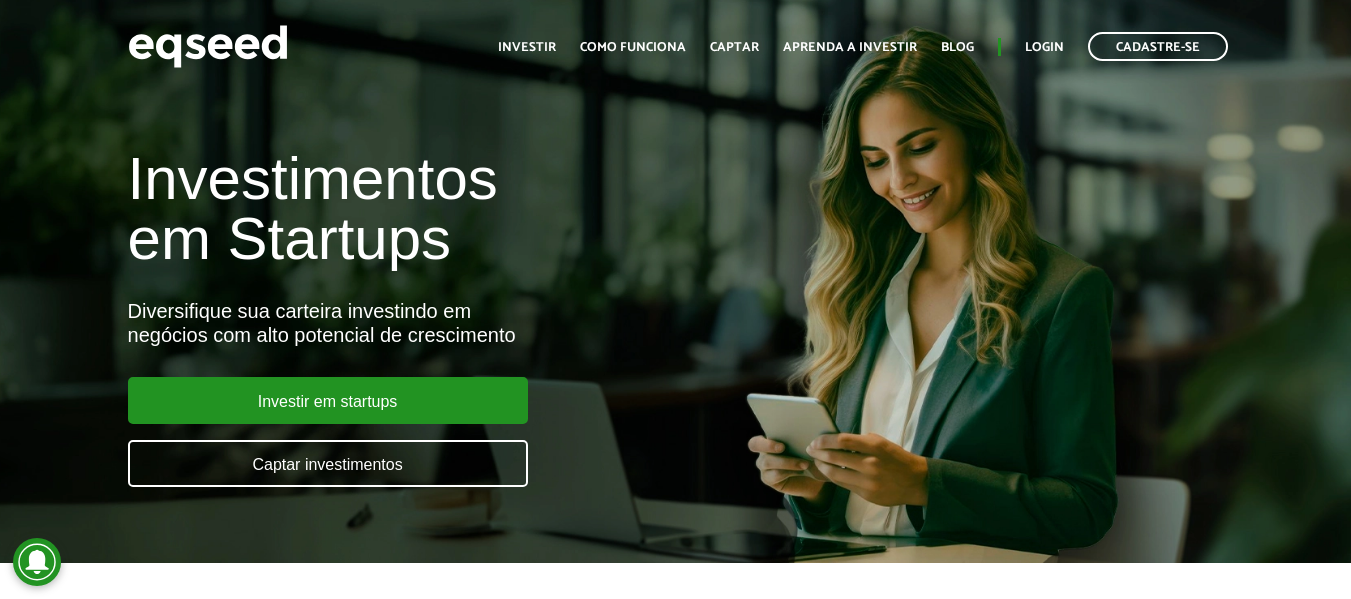 scroll, scrollTop: 333, scrollLeft: 0, axis: vertical 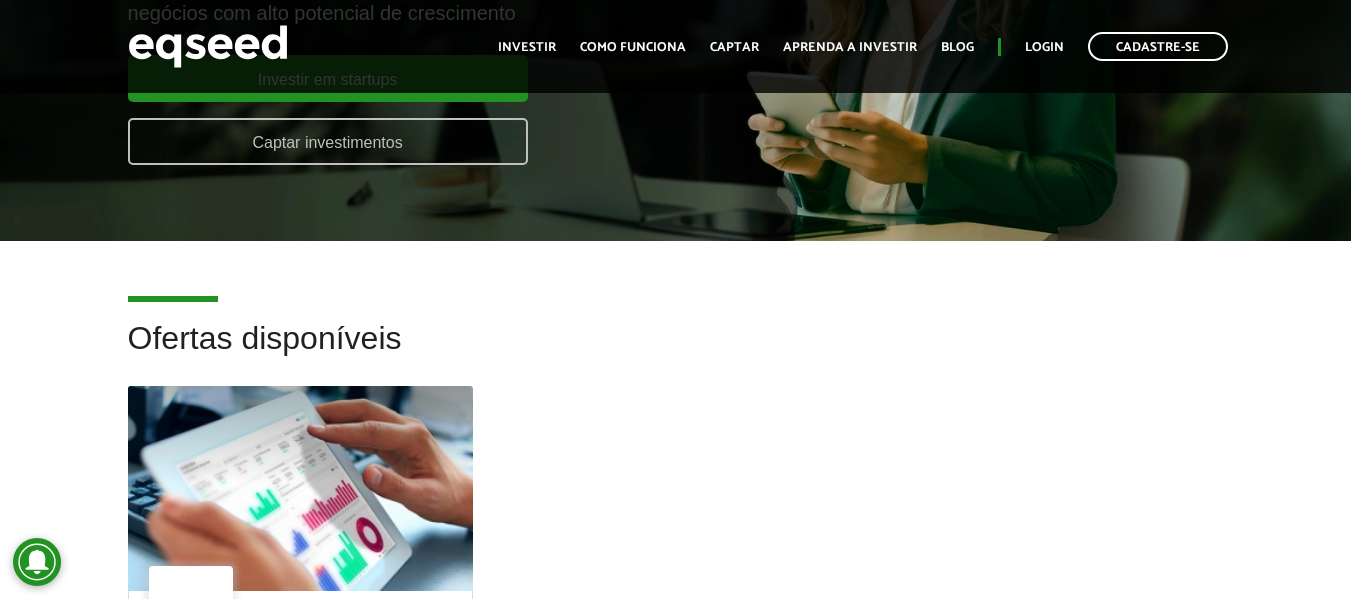 click on "Captar investimentos" at bounding box center (328, 141) 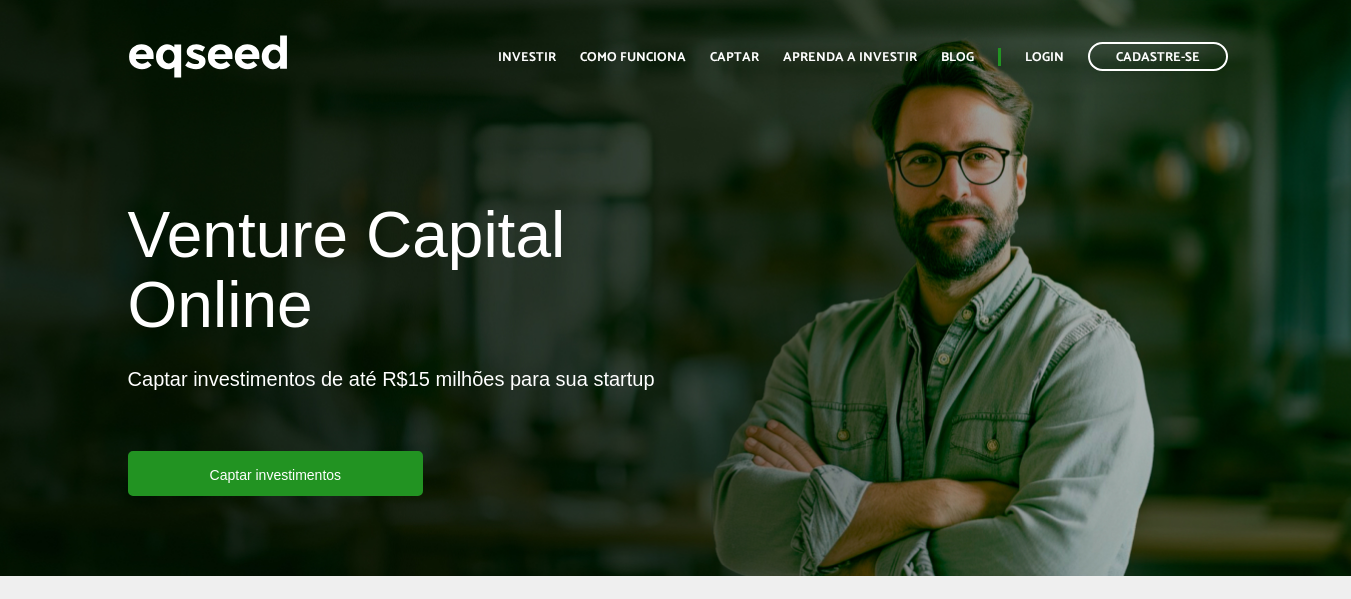 scroll, scrollTop: 0, scrollLeft: 0, axis: both 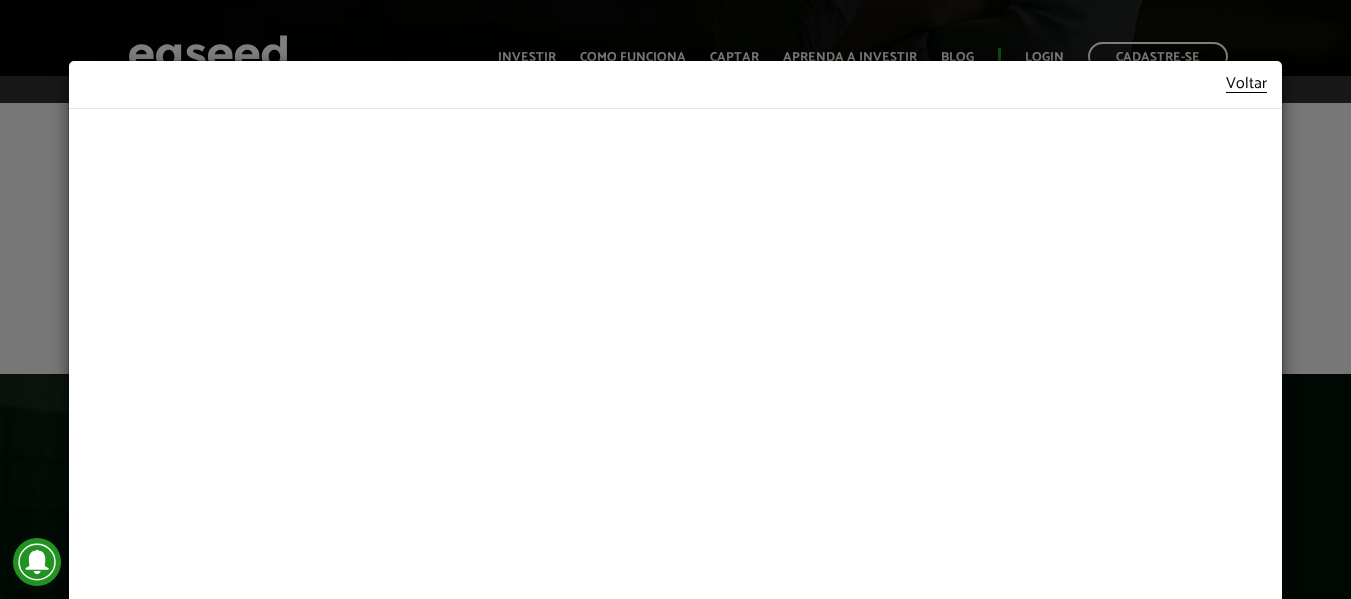 click on "Voltar" at bounding box center [675, 299] 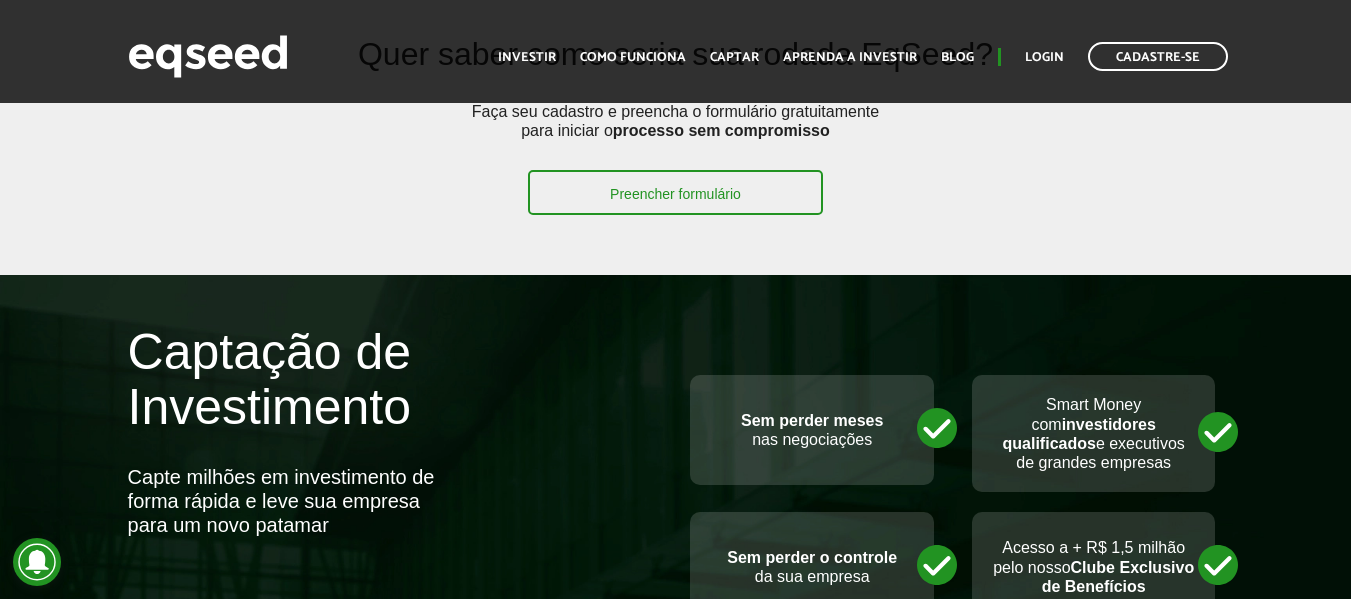 scroll, scrollTop: 333, scrollLeft: 0, axis: vertical 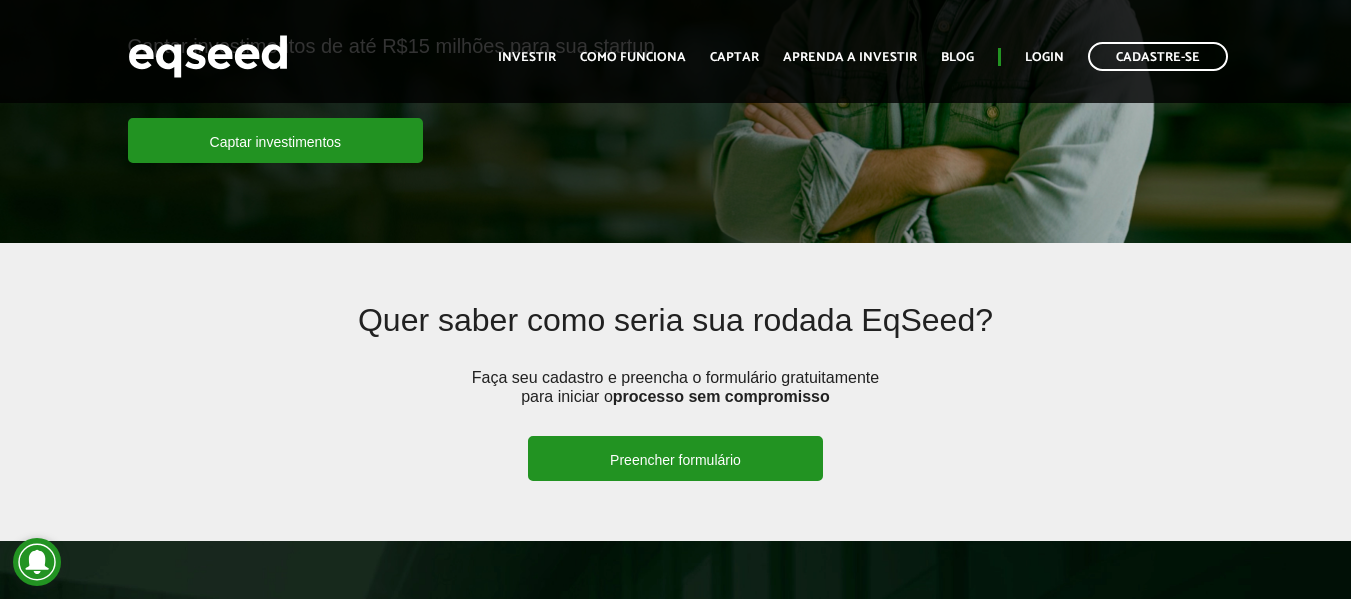 click on "Preencher formulário" at bounding box center [675, 458] 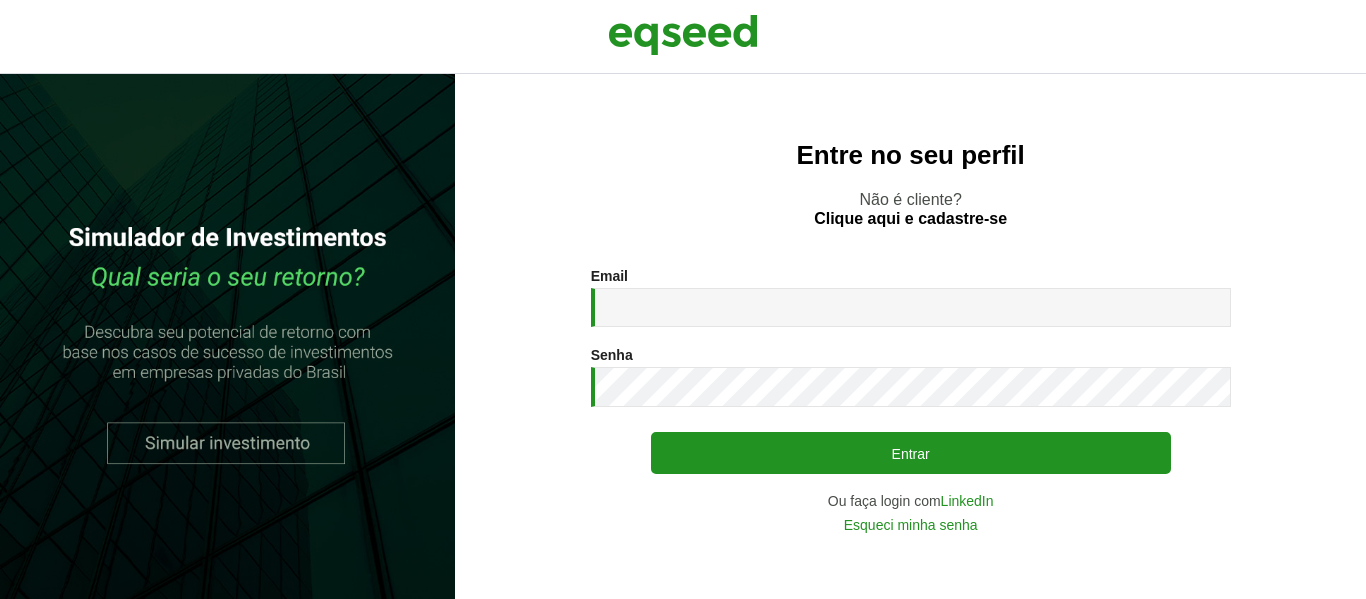 scroll, scrollTop: 0, scrollLeft: 0, axis: both 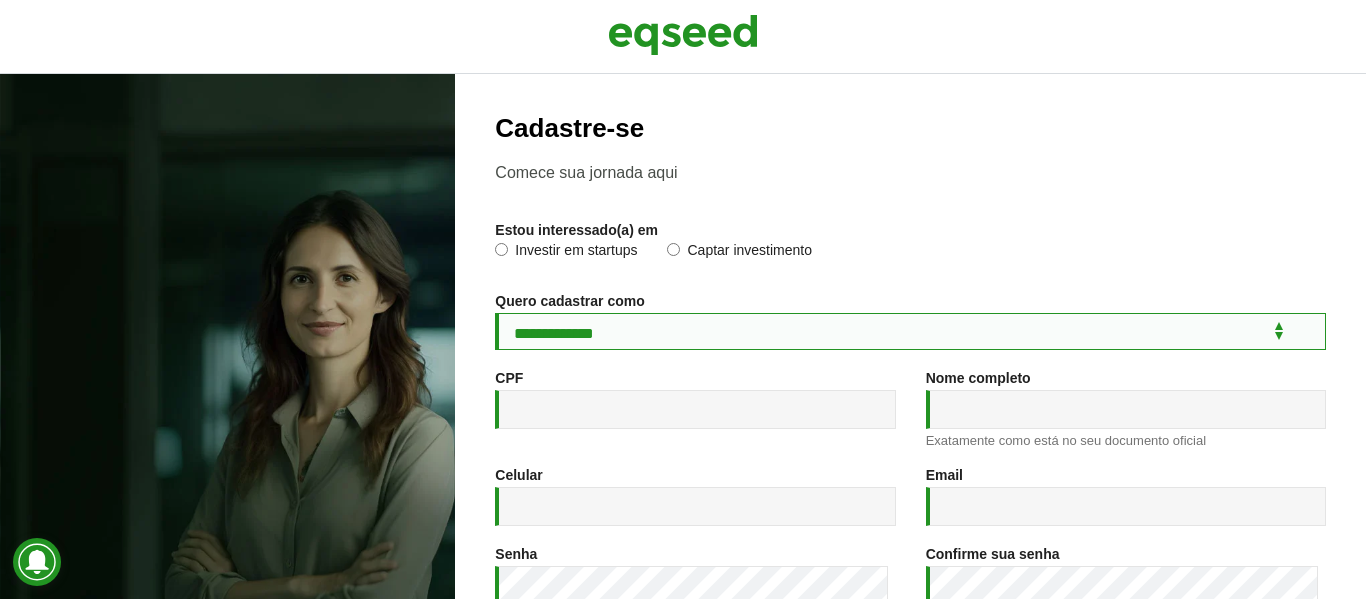 click on "**********" at bounding box center [910, 331] 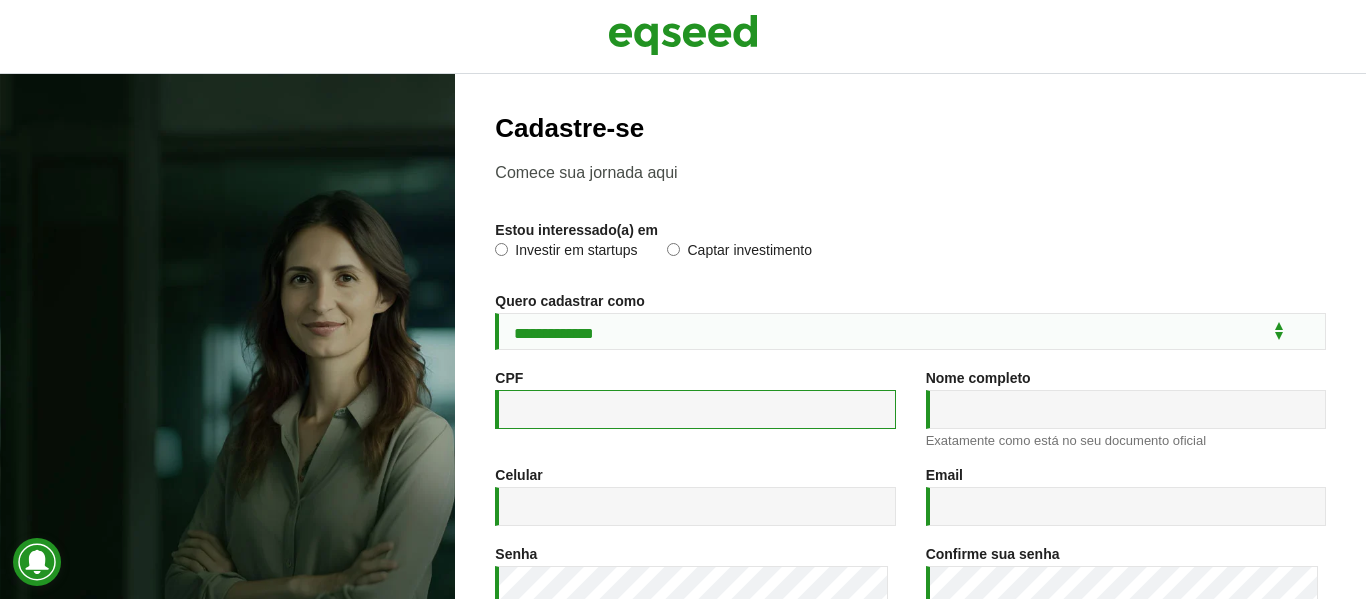 click on "CPF  *" at bounding box center (695, 409) 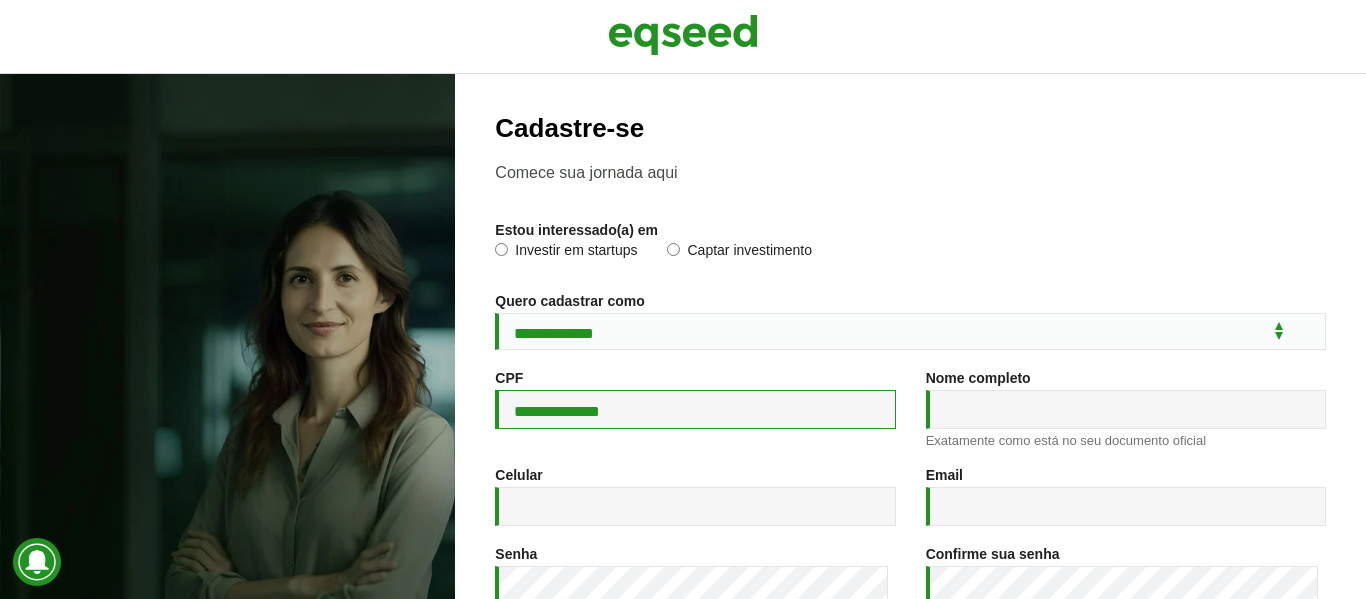 type on "**********" 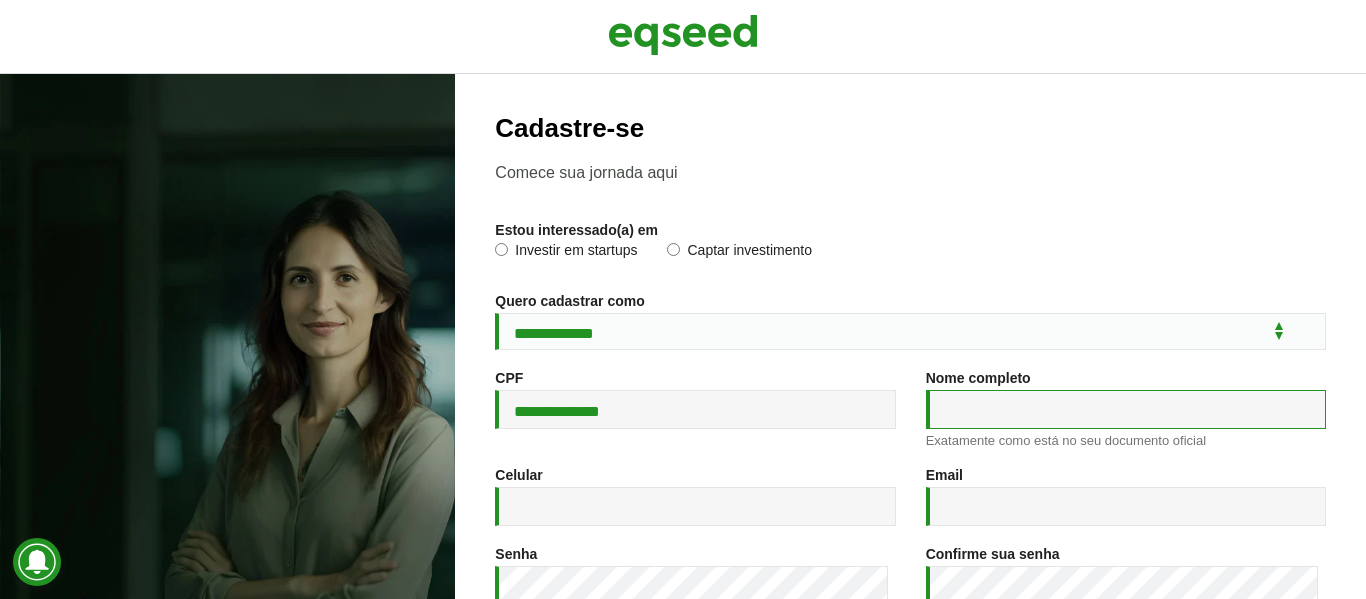 click on "Nome completo  *" at bounding box center (1126, 409) 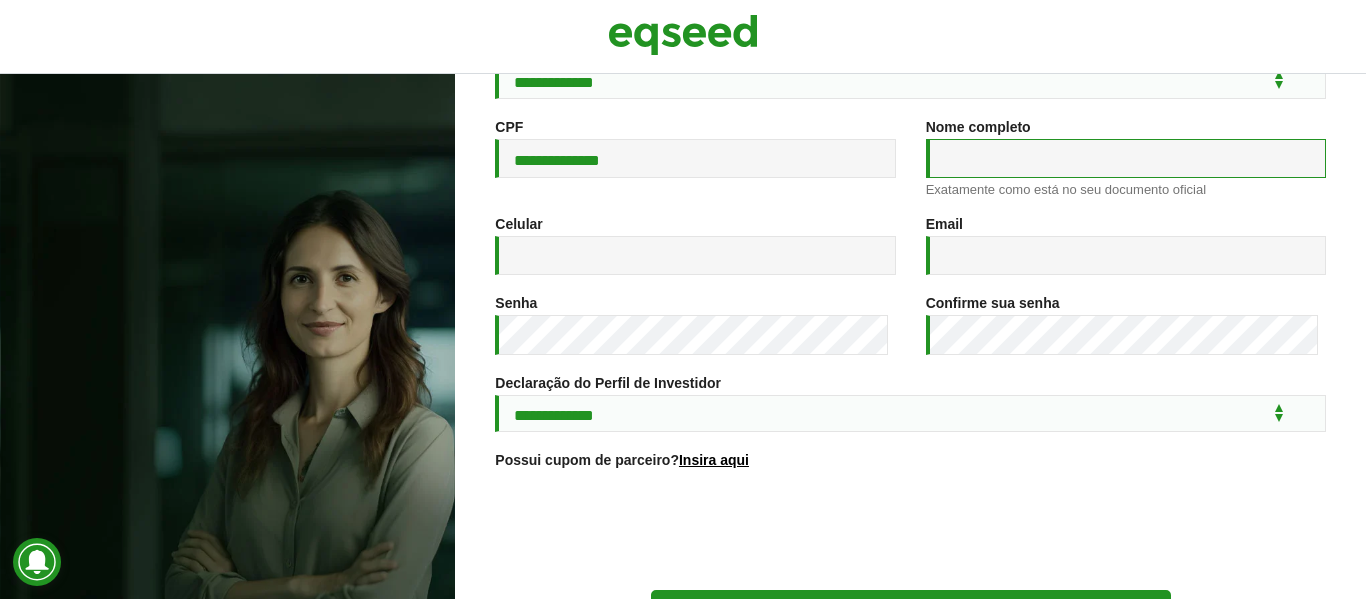 scroll, scrollTop: 0, scrollLeft: 0, axis: both 